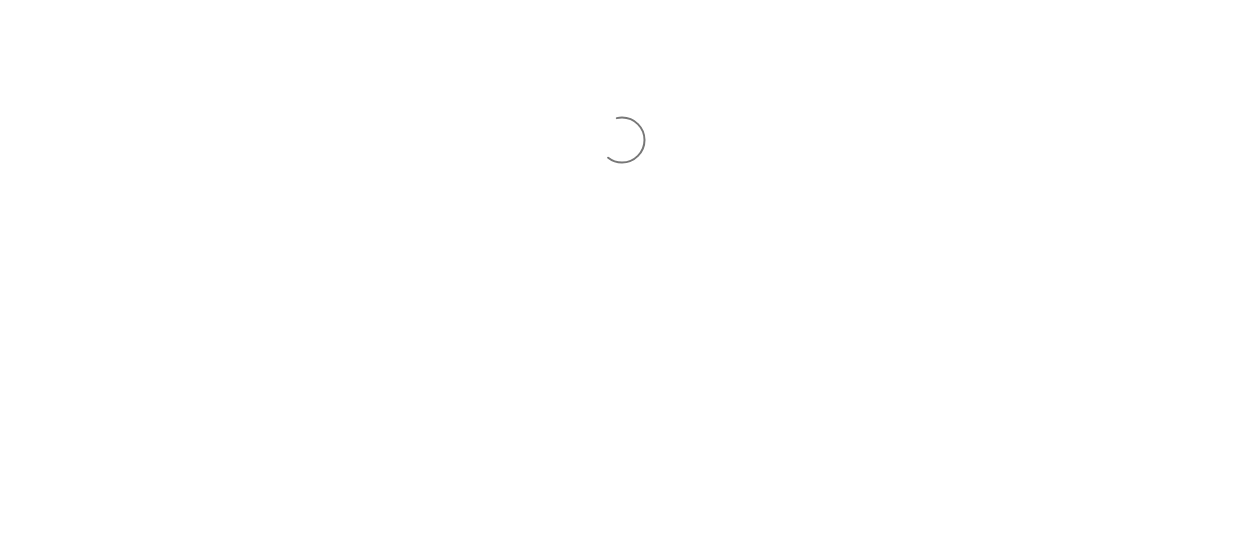 scroll, scrollTop: 0, scrollLeft: 0, axis: both 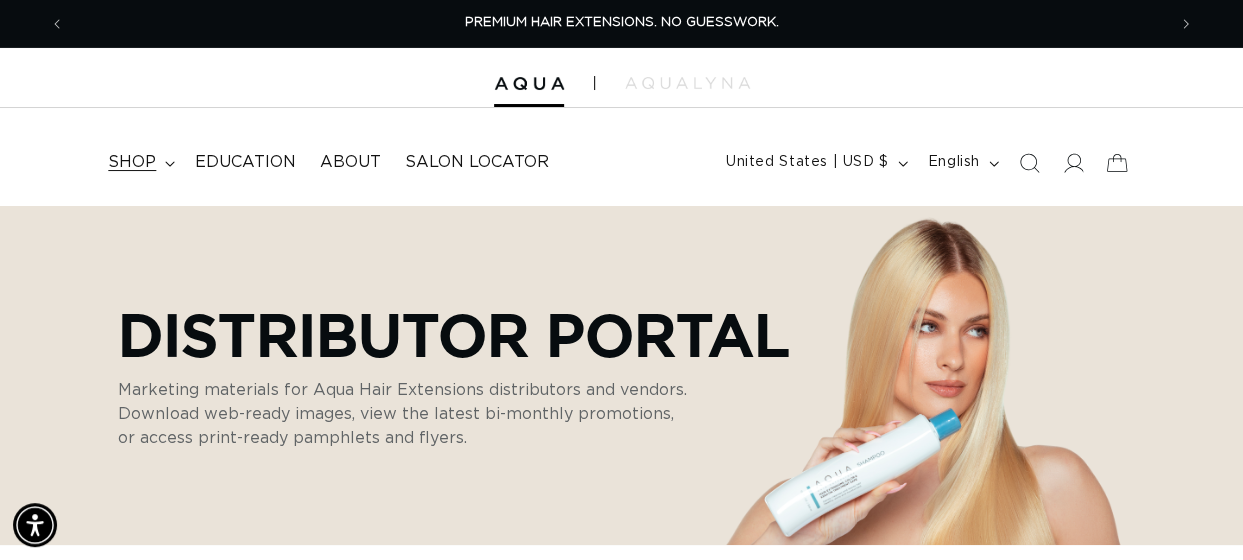 click on "shop" at bounding box center (132, 162) 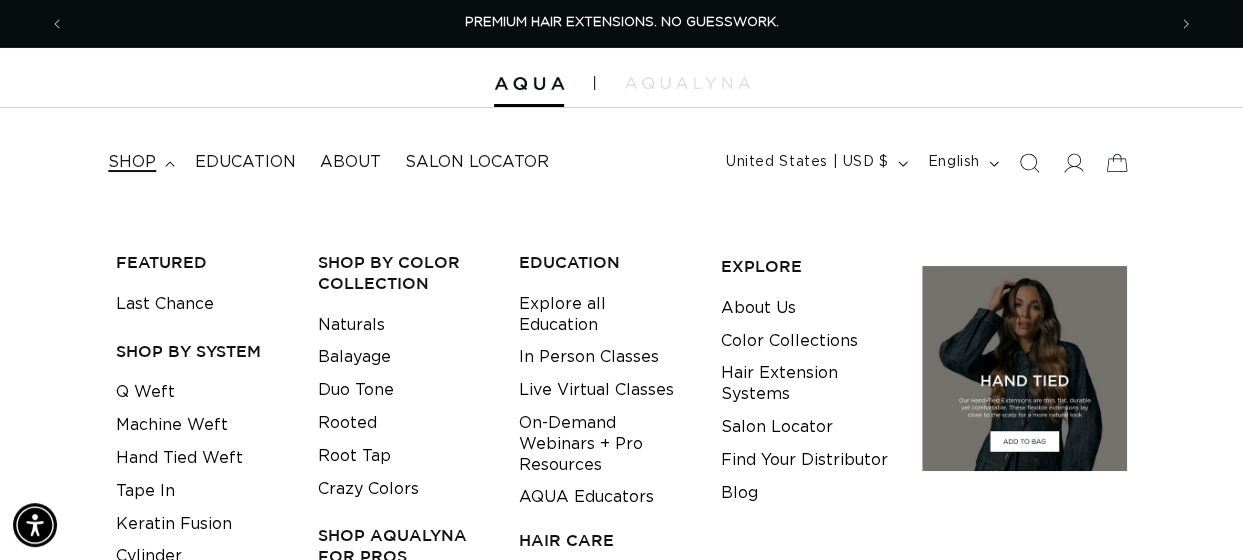 click on "FEATURED
Last Chance
SHOP BY SYSTEM
Q Weft
Machine Weft
Hand Tied Weft
Tape In
EDUCATION" at bounding box center (621, 493) 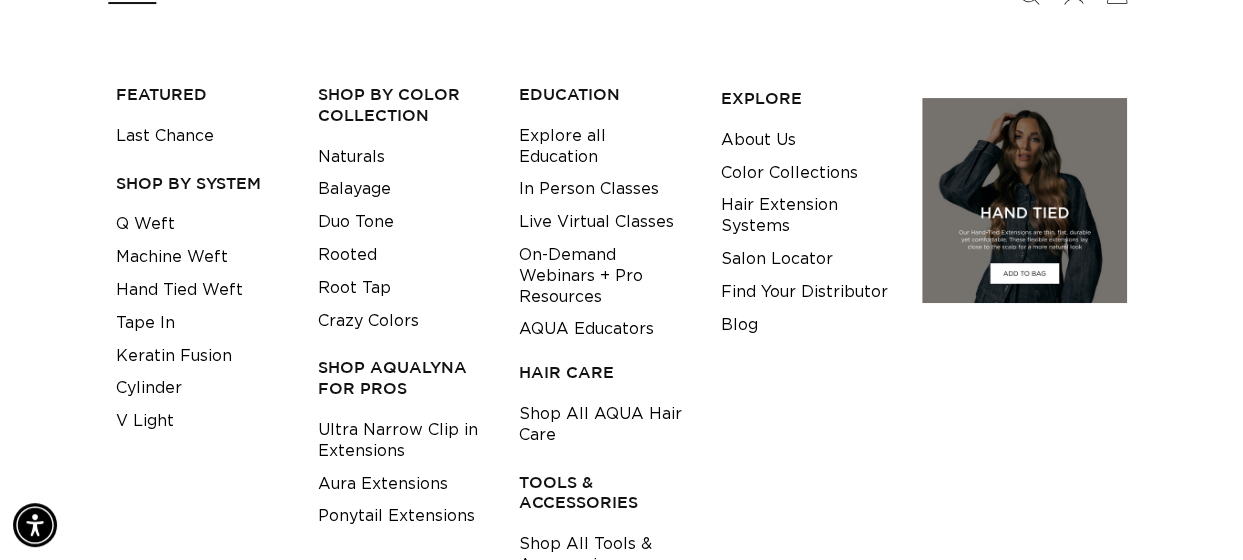 scroll, scrollTop: 170, scrollLeft: 0, axis: vertical 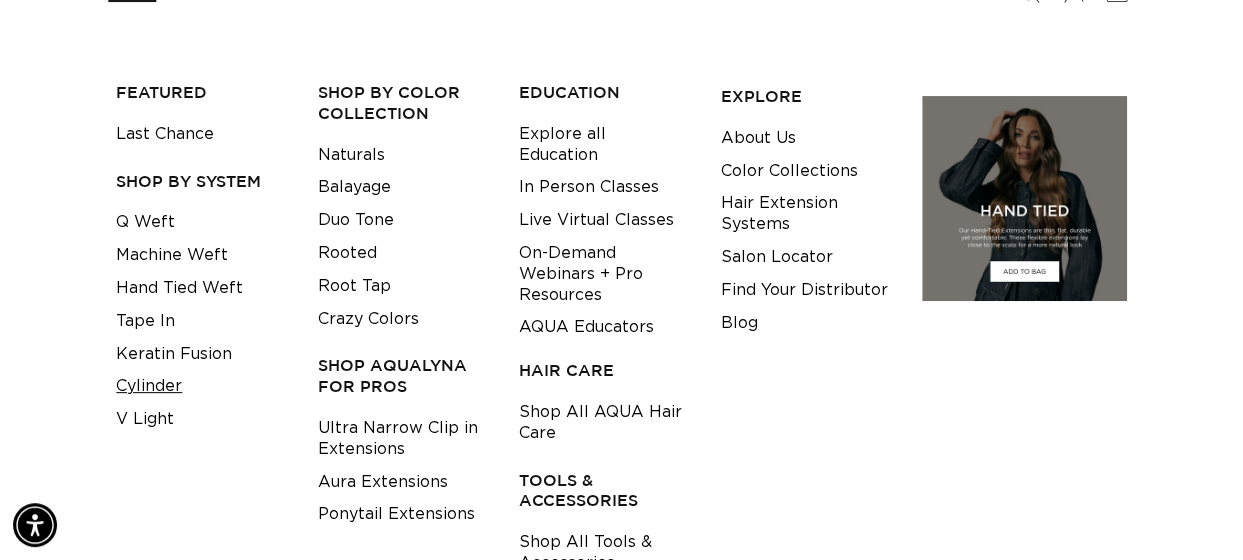 click on "Cylinder" at bounding box center (149, 386) 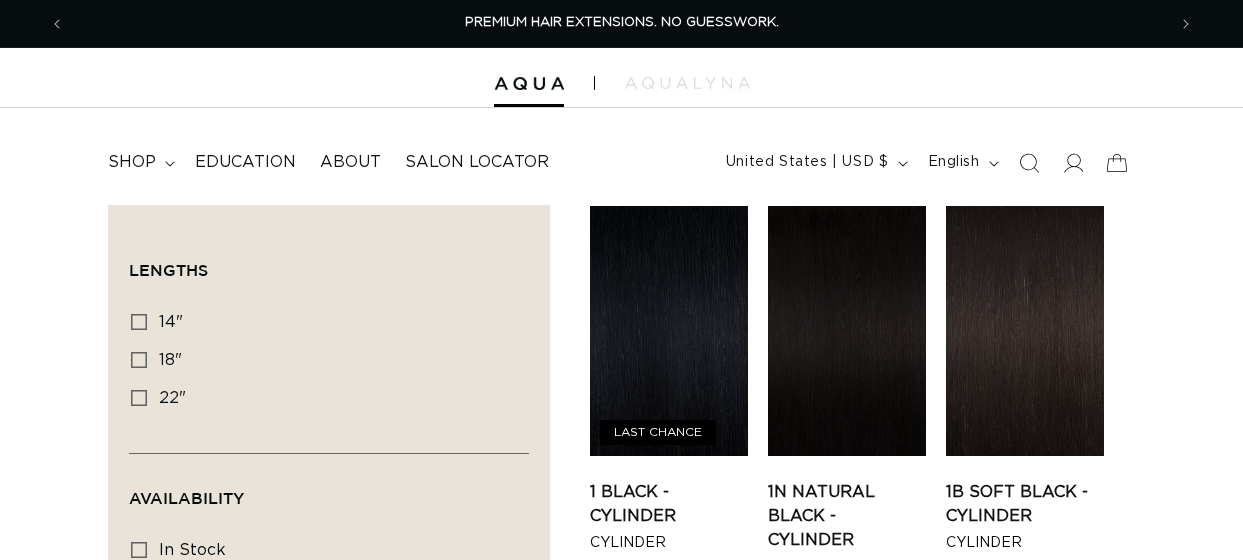 scroll, scrollTop: 0, scrollLeft: 0, axis: both 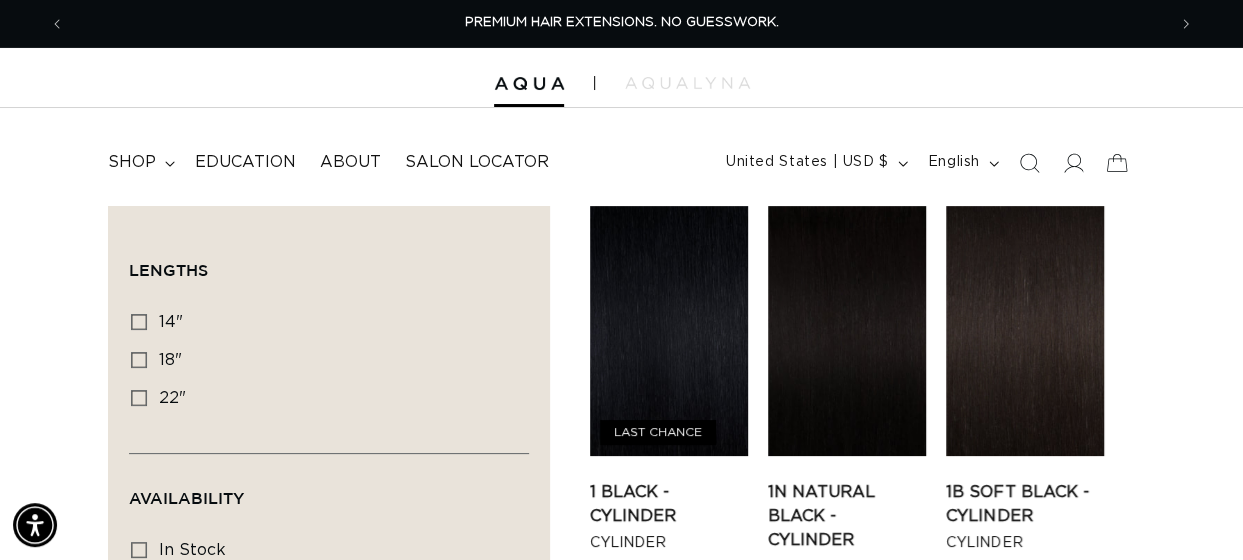 click on "Filter:
Lengths
(0)
Lengths
14"
14" (20 products)
18"
18" (42 products)
22"" at bounding box center [621, 1529] 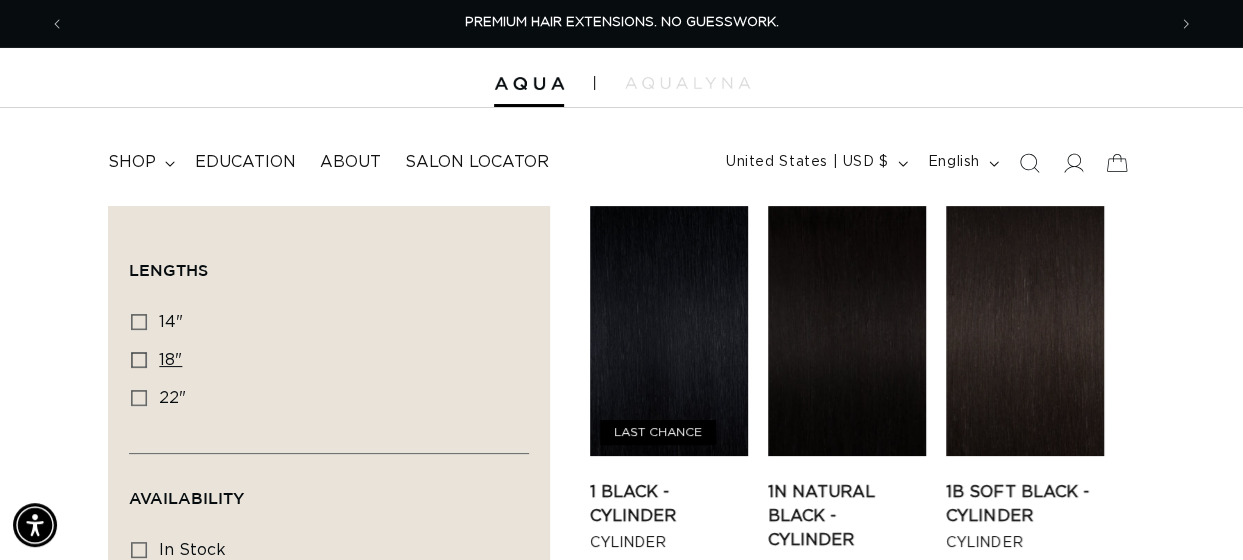 click on "18"
18" (42 products)" at bounding box center (323, 361) 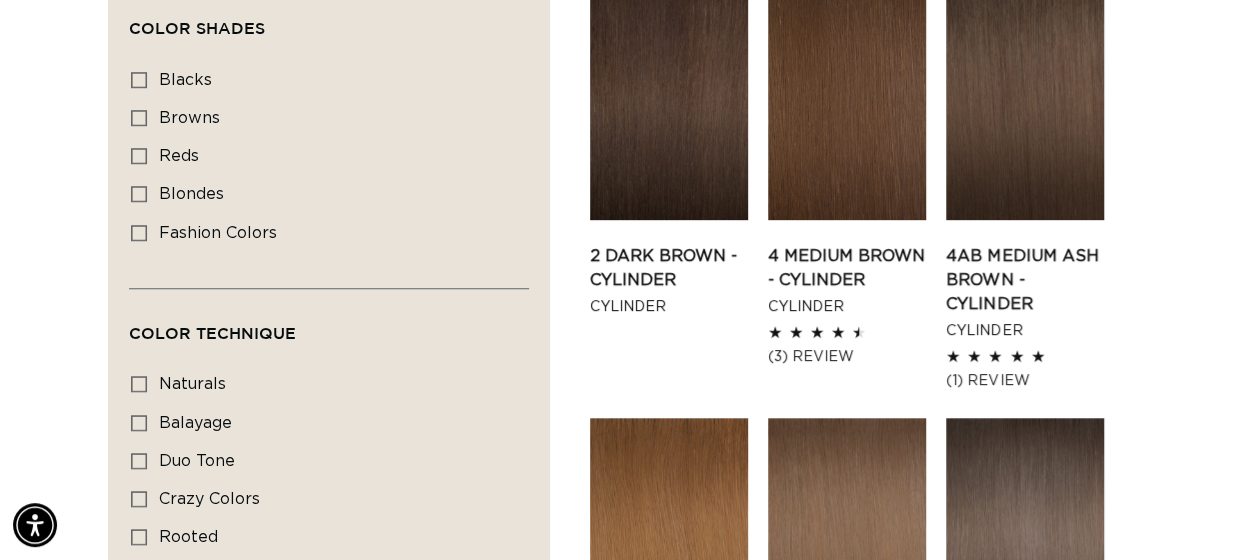 scroll, scrollTop: 692, scrollLeft: 0, axis: vertical 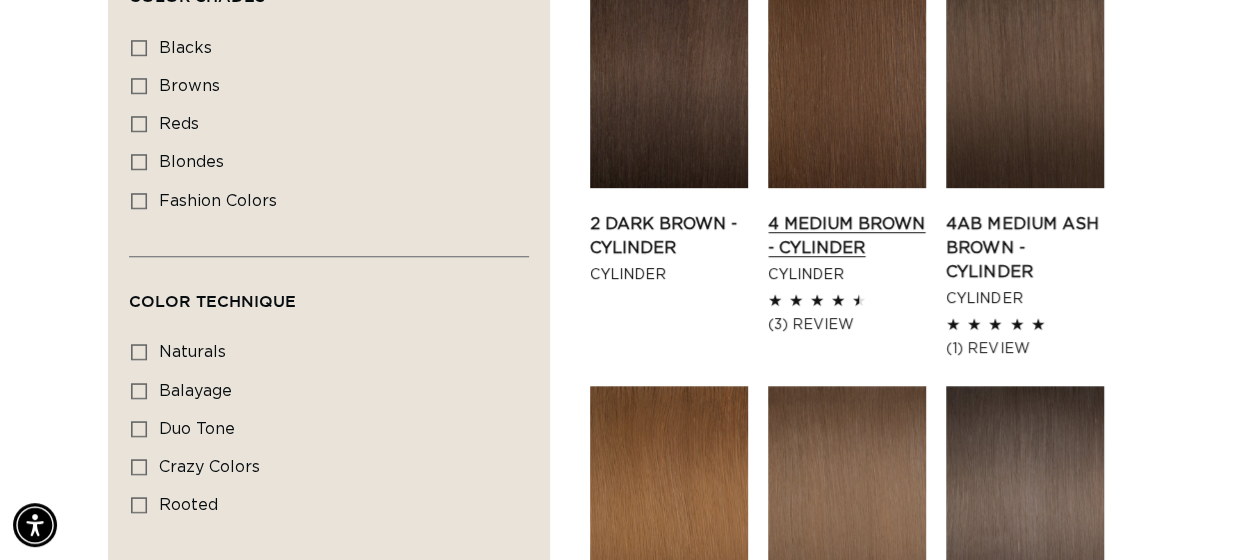 click on "4 Medium Brown - Cylinder" at bounding box center [847, 236] 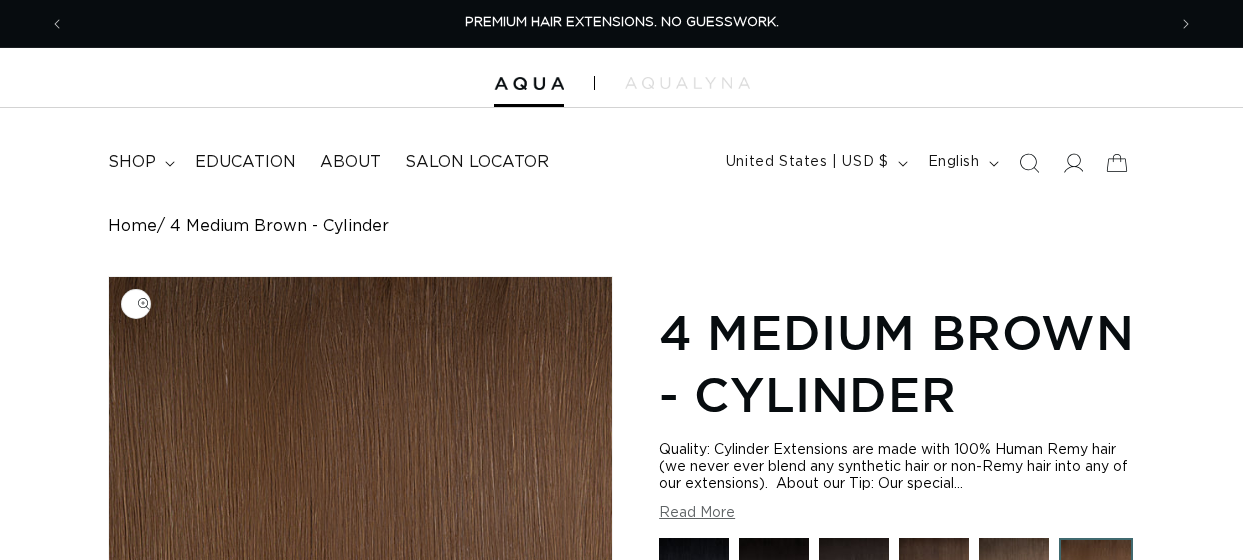 scroll, scrollTop: 0, scrollLeft: 0, axis: both 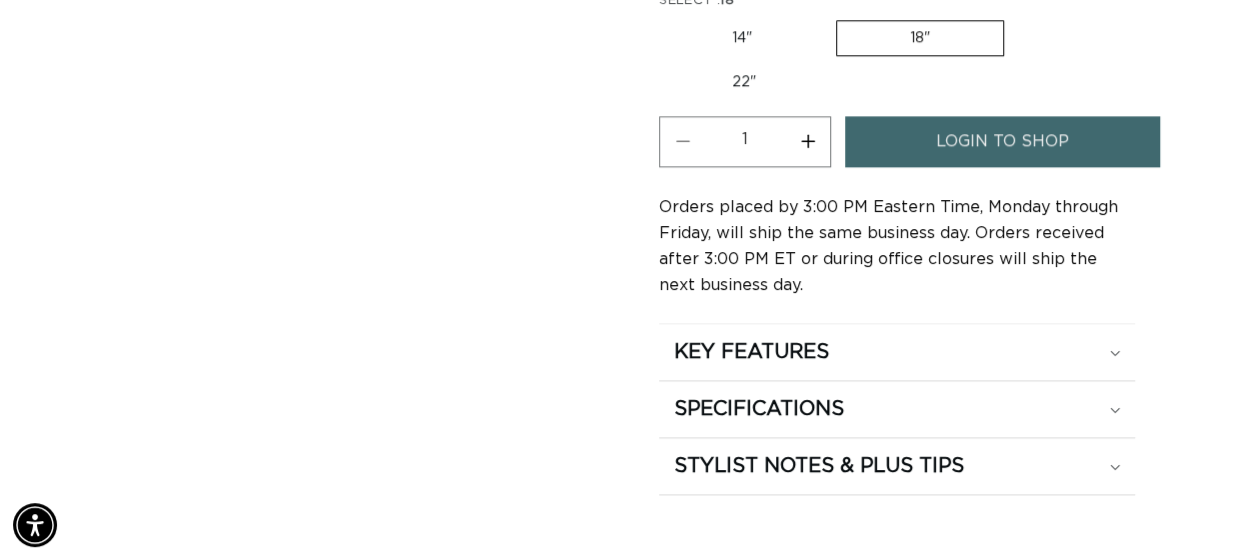 click on "18" Variant sold out or unavailable" at bounding box center [920, 38] 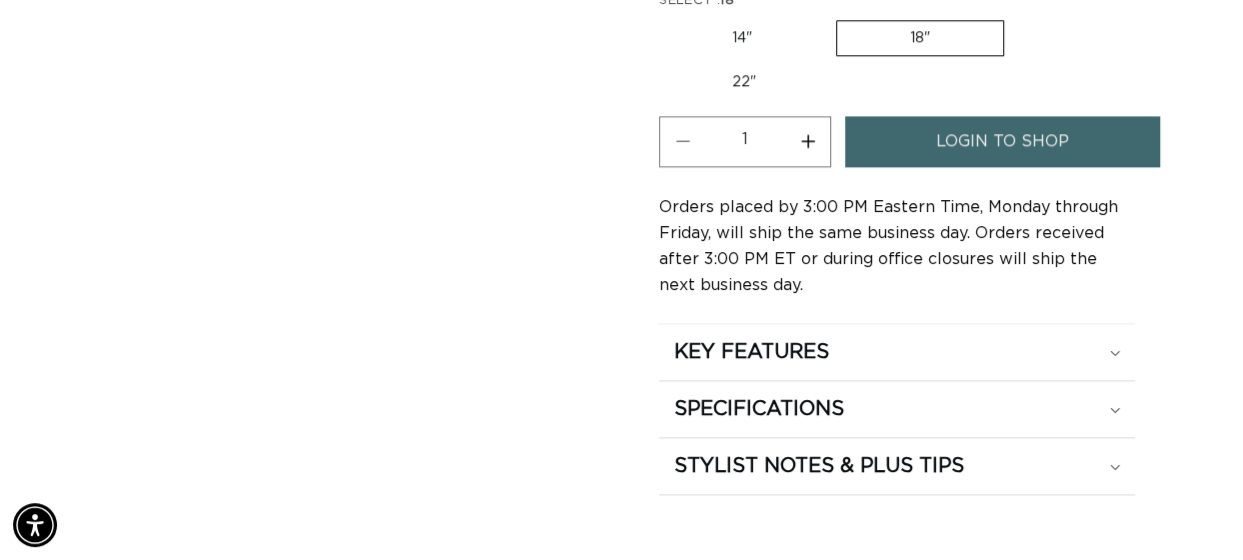 click on "Increase quantity for 4 Medium Brown - Cylinder" at bounding box center (807, 141) 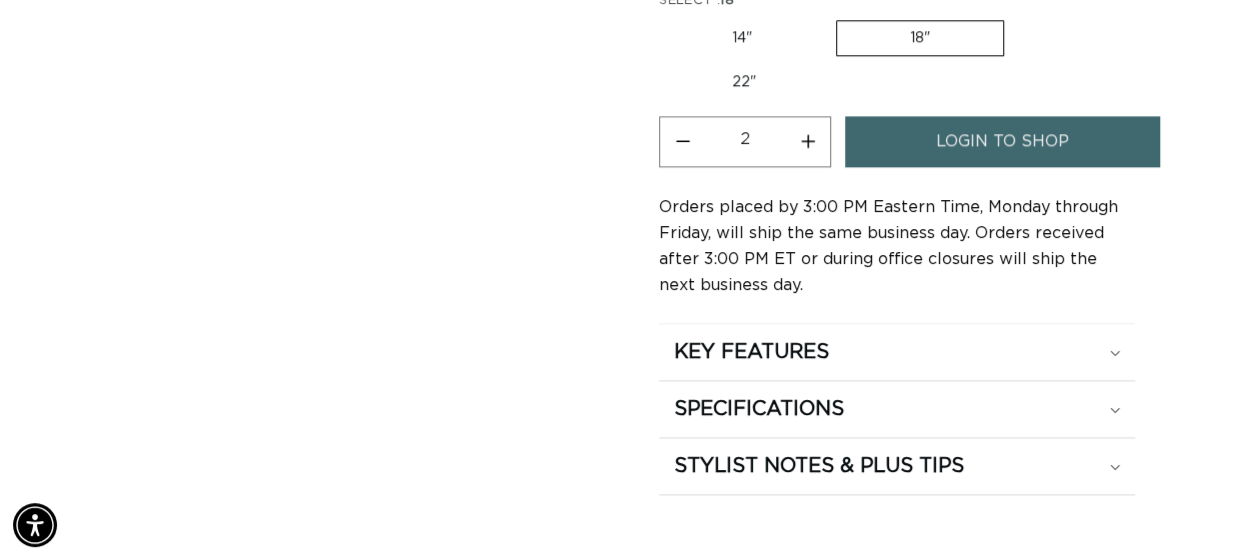 click on "Increase quantity for 4 Medium Brown - Cylinder" at bounding box center [807, 141] 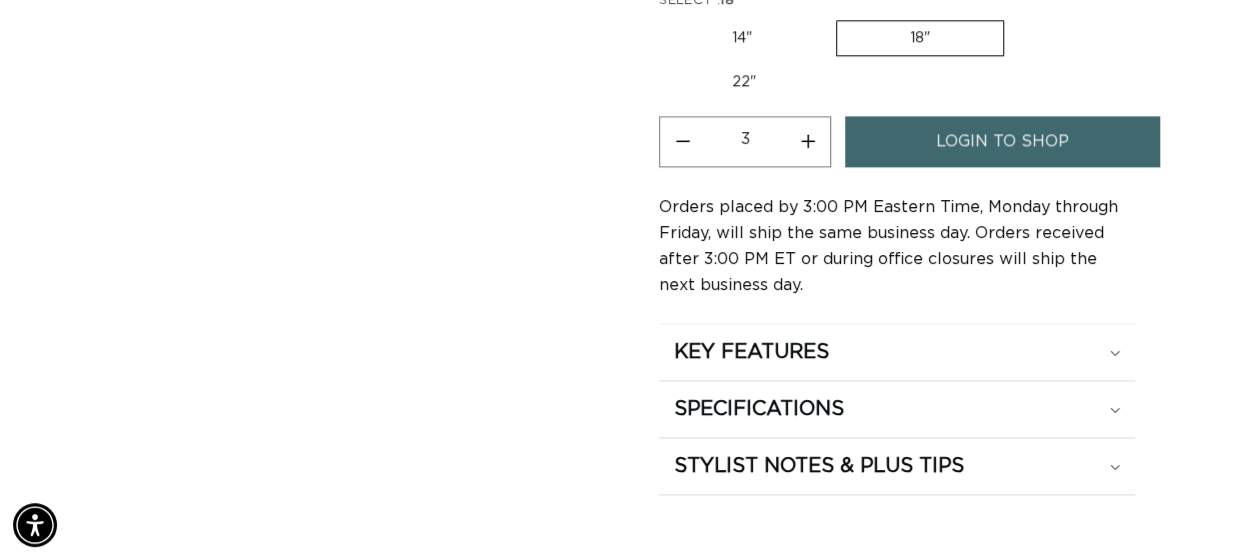 click on "login to shop" at bounding box center [1002, 141] 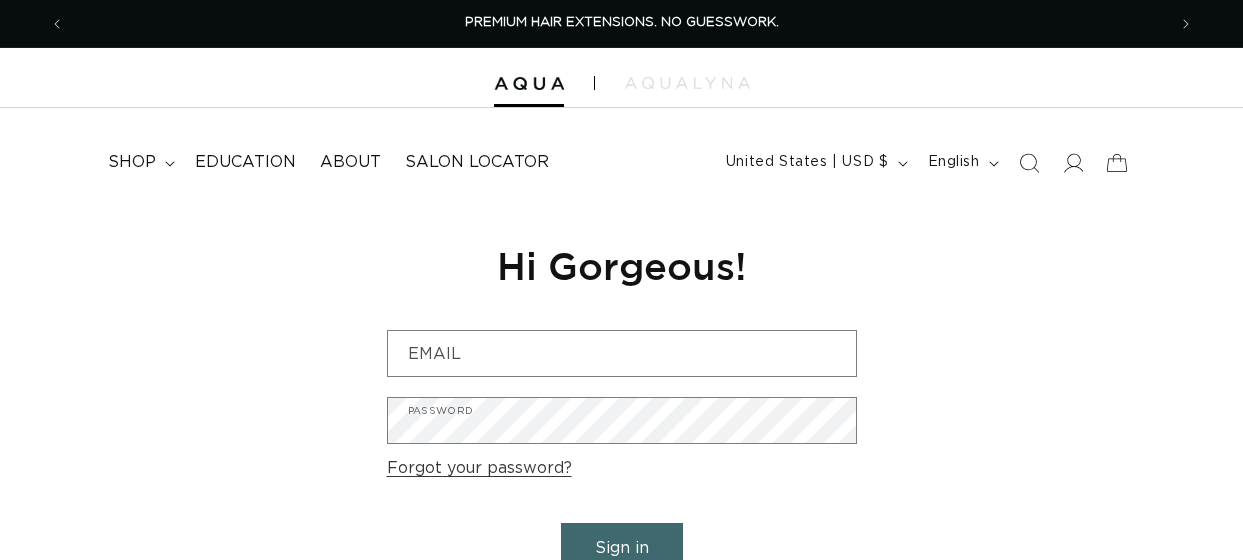 scroll, scrollTop: 0, scrollLeft: 0, axis: both 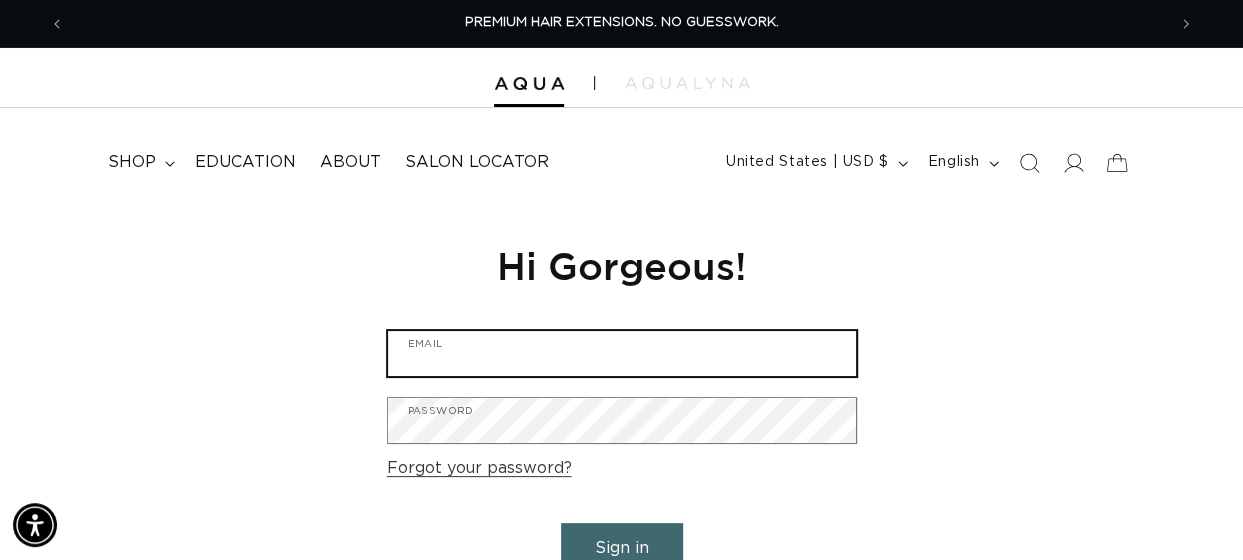 type on "egreenblatt@4bassett.com" 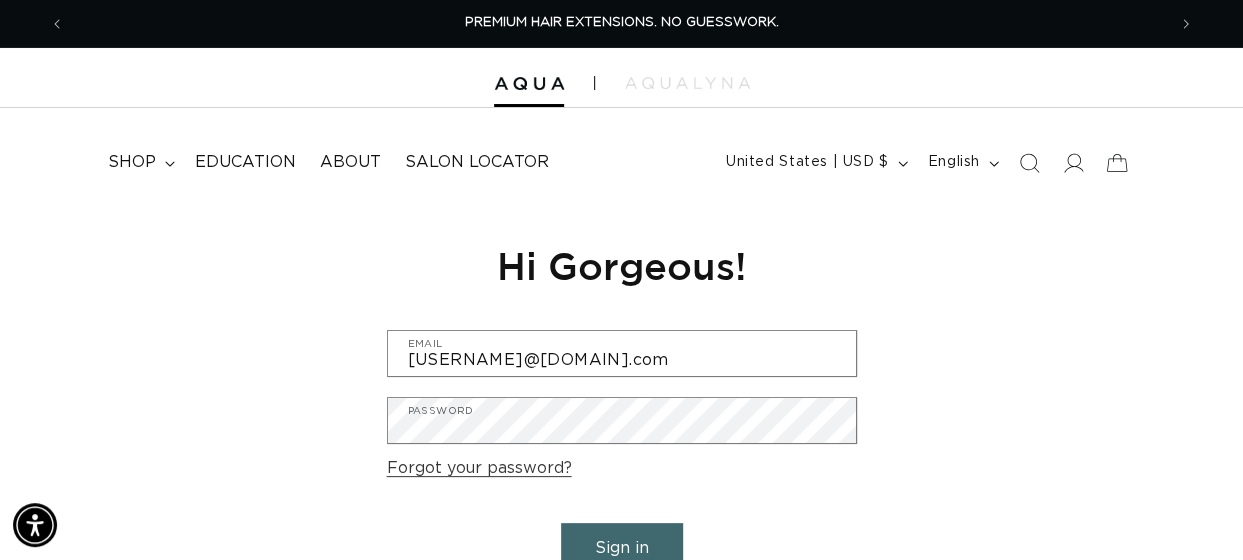 click on "Sign in" at bounding box center (622, 548) 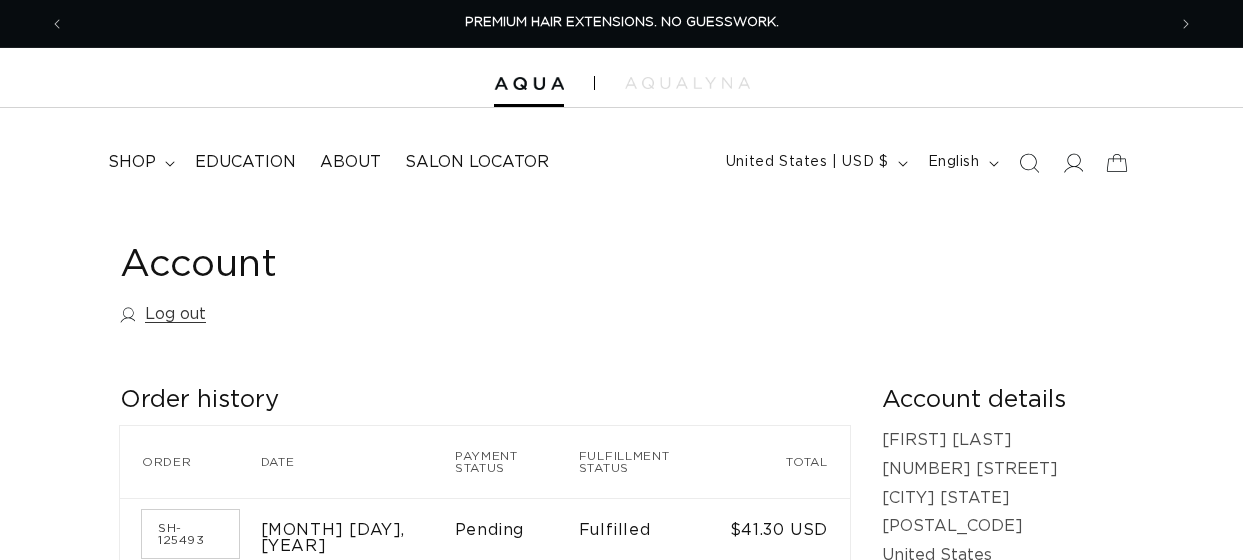 scroll, scrollTop: 0, scrollLeft: 0, axis: both 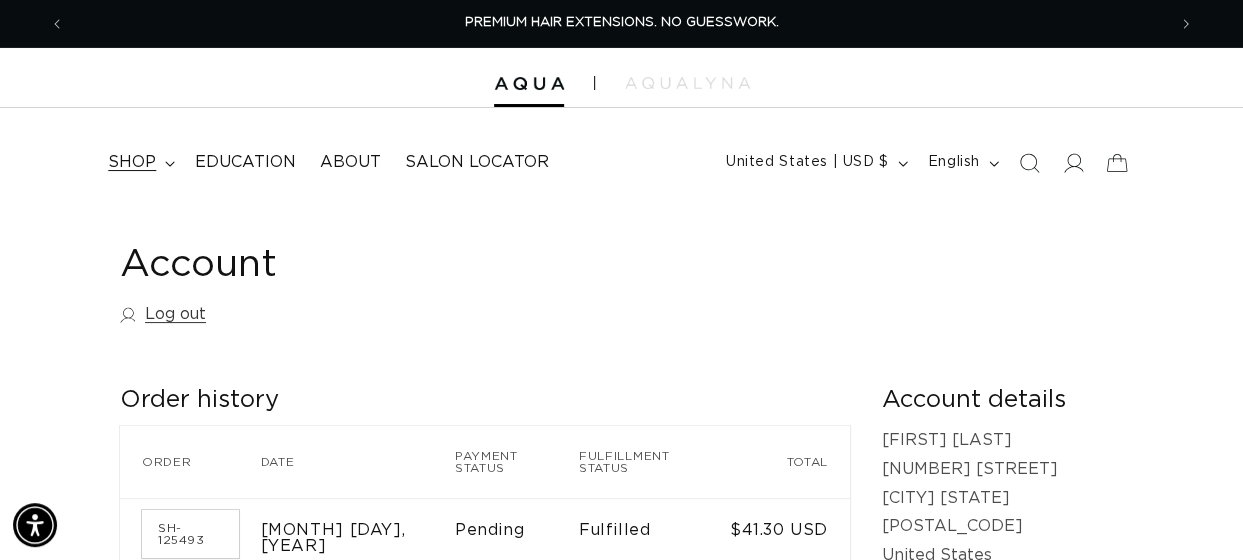 click on "shop" at bounding box center [132, 162] 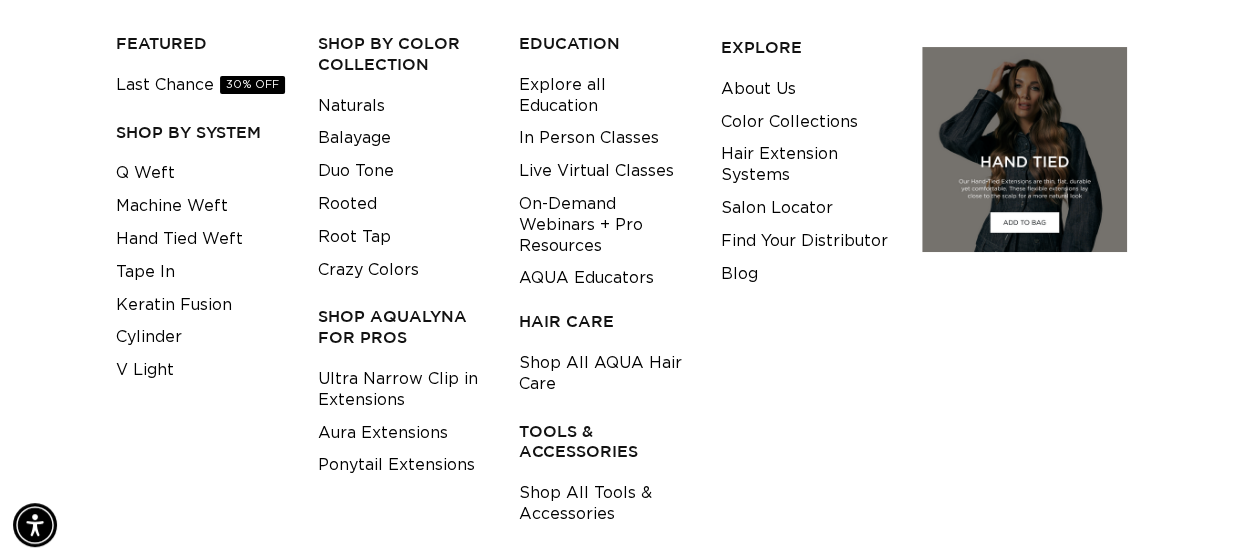 scroll, scrollTop: 220, scrollLeft: 0, axis: vertical 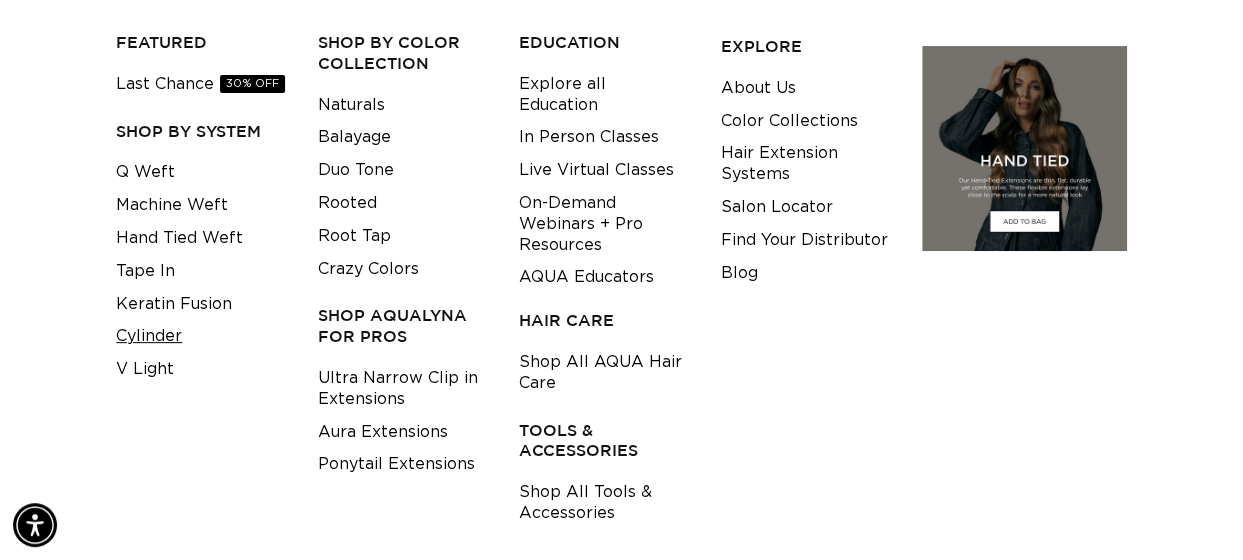 click on "Cylinder" at bounding box center (149, 336) 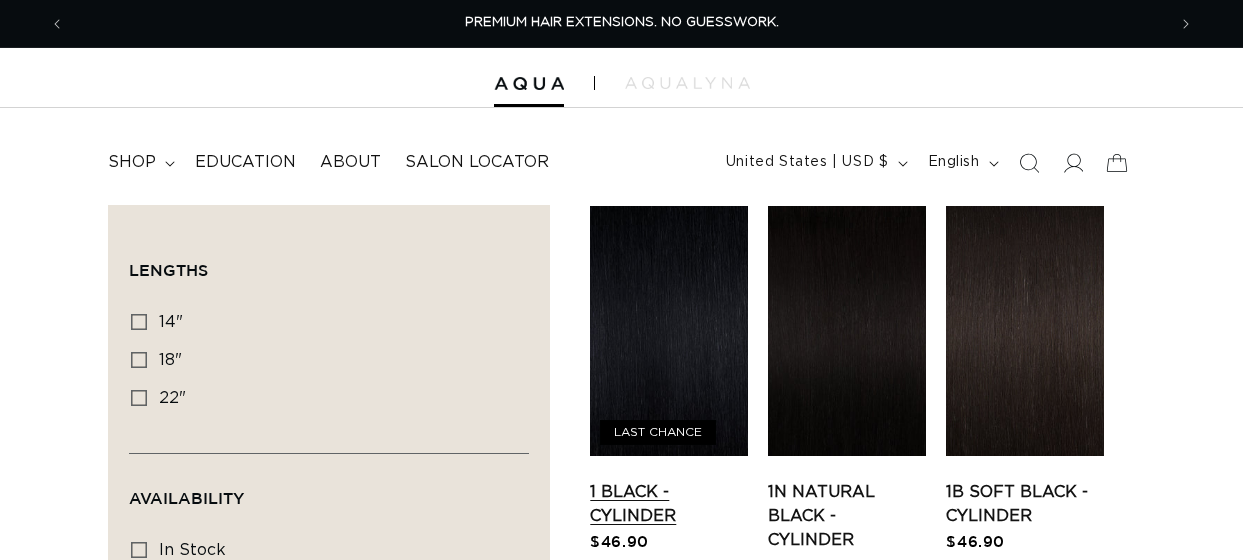 scroll, scrollTop: 0, scrollLeft: 0, axis: both 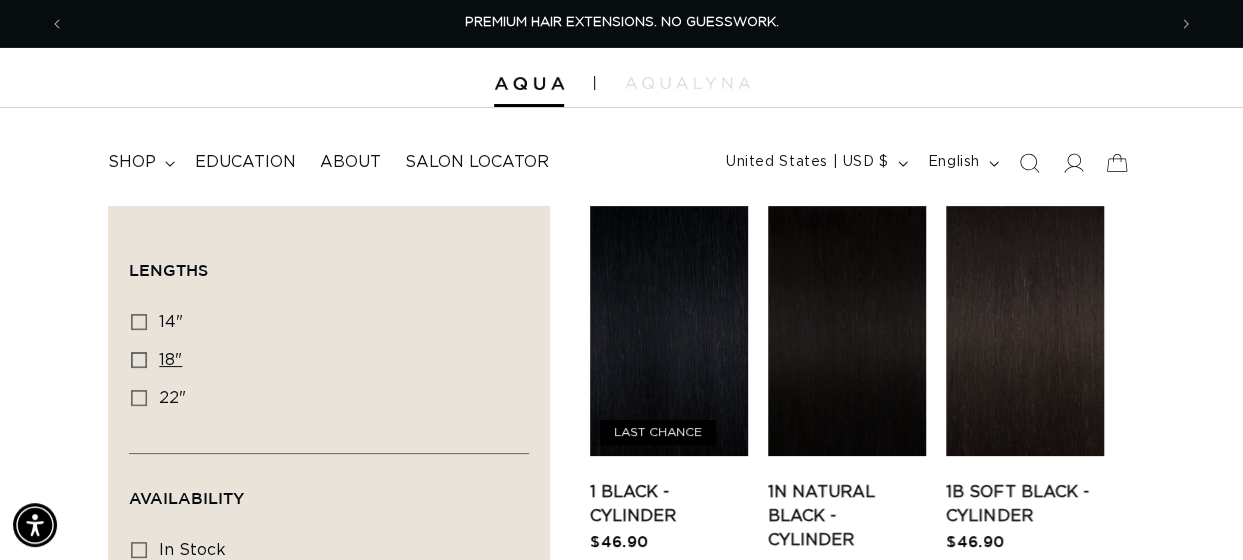 click 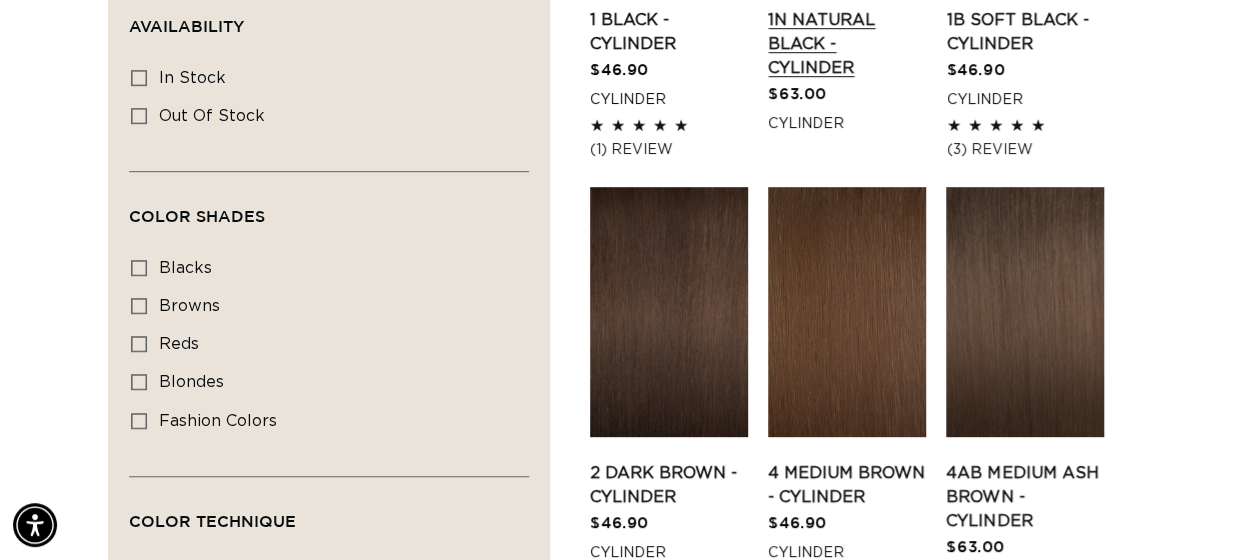scroll, scrollTop: 475, scrollLeft: 0, axis: vertical 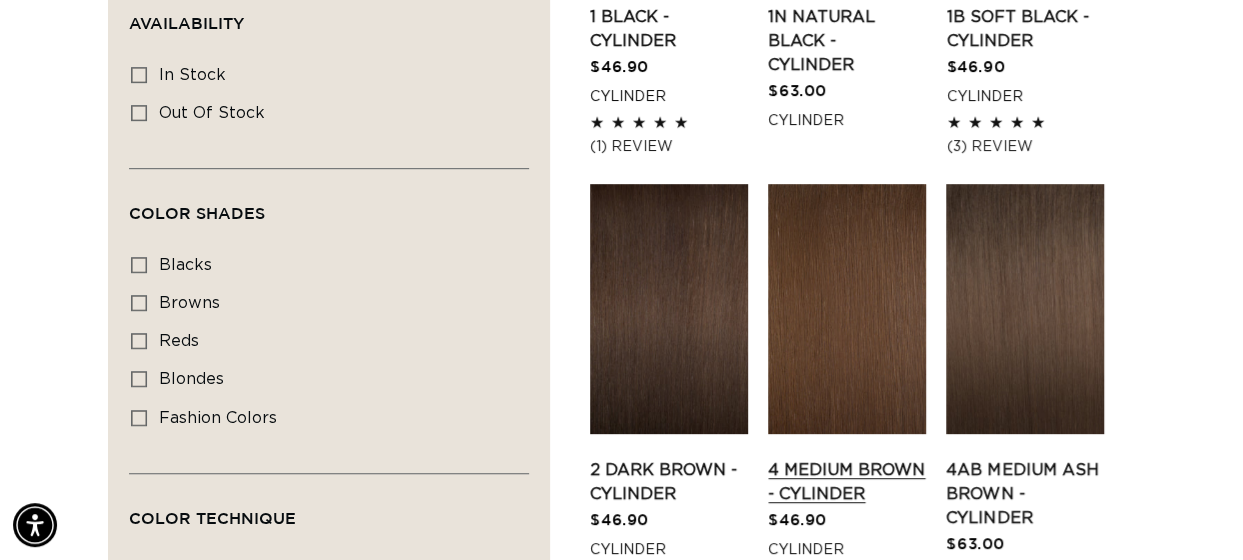 click on "4 Medium Brown - Cylinder" at bounding box center [847, 482] 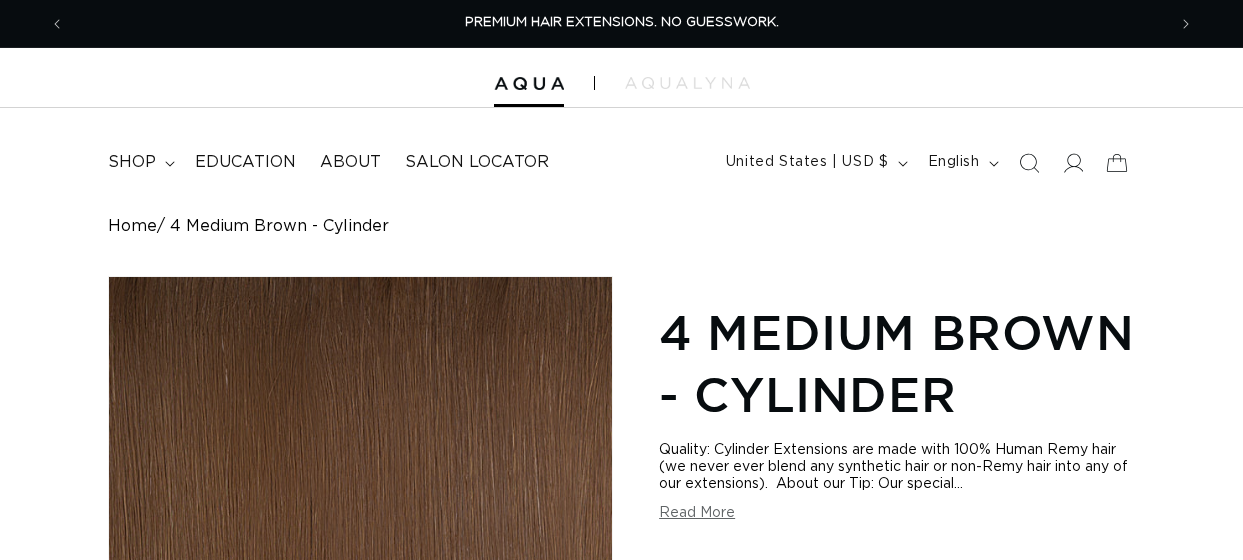 scroll, scrollTop: 554, scrollLeft: 0, axis: vertical 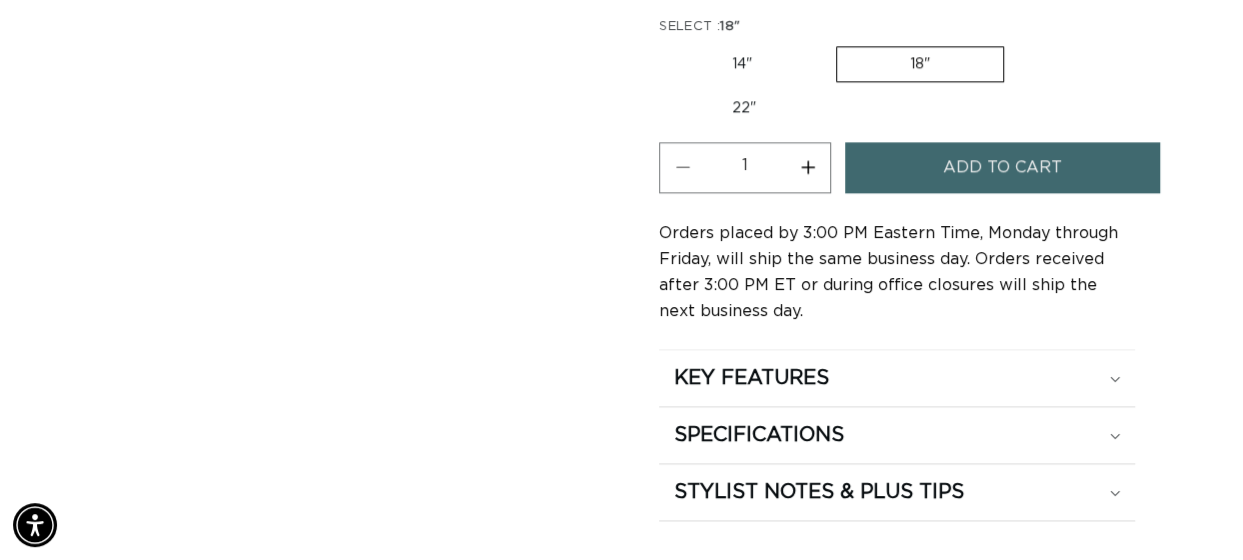 click on "Increase quantity for 4 Medium Brown - Cylinder" at bounding box center (807, 167) 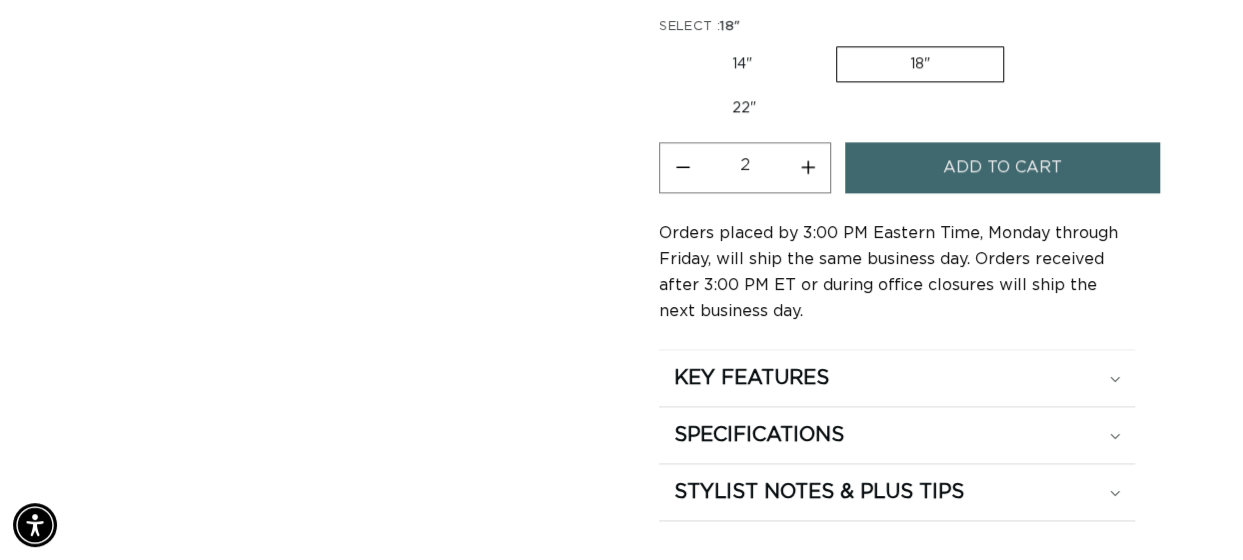 click on "Increase quantity for 4 Medium Brown - Cylinder" at bounding box center (807, 167) 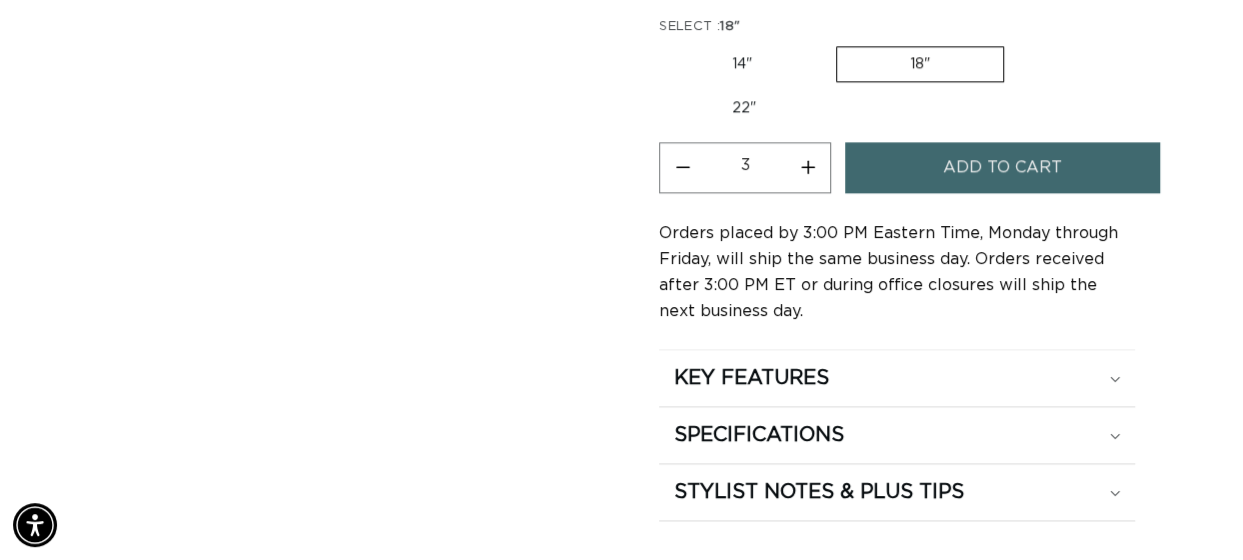 click on "Add to cart" at bounding box center [1002, 167] 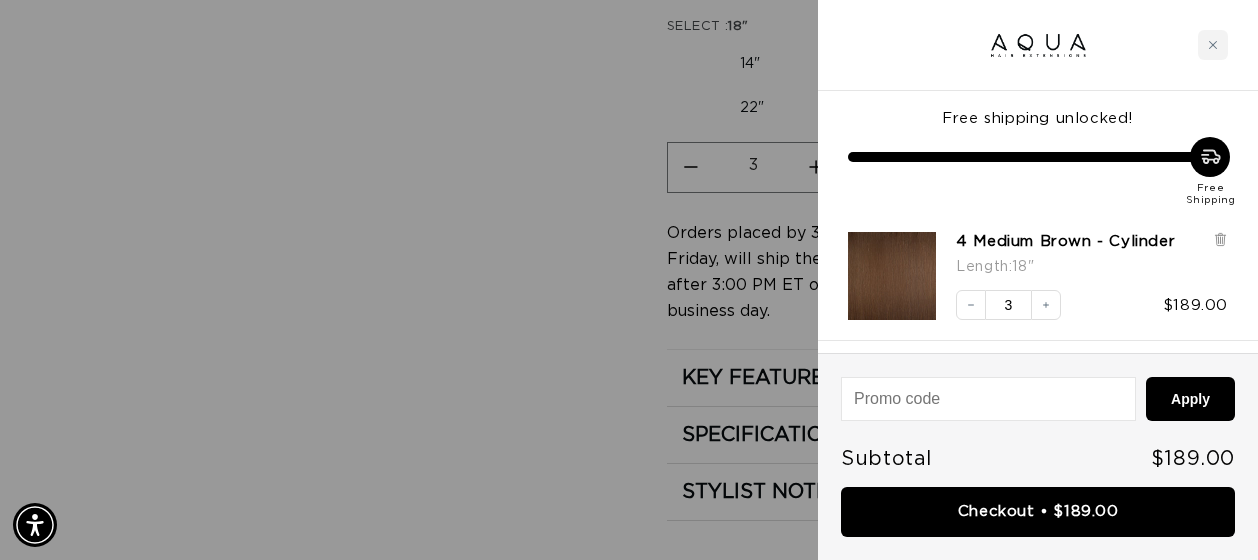 click at bounding box center (629, 280) 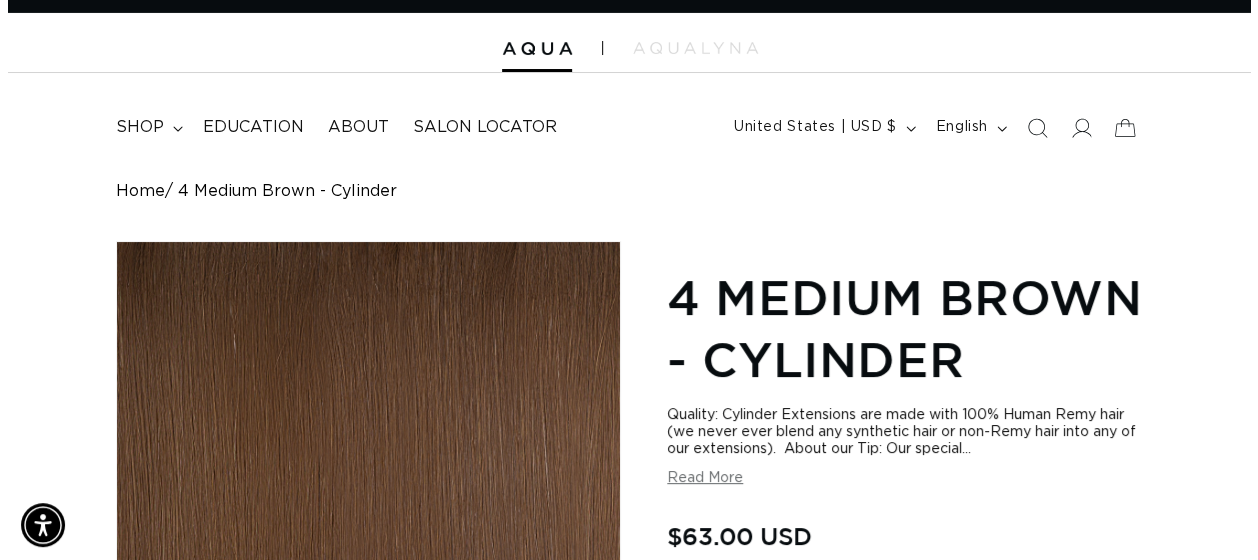 scroll, scrollTop: 0, scrollLeft: 0, axis: both 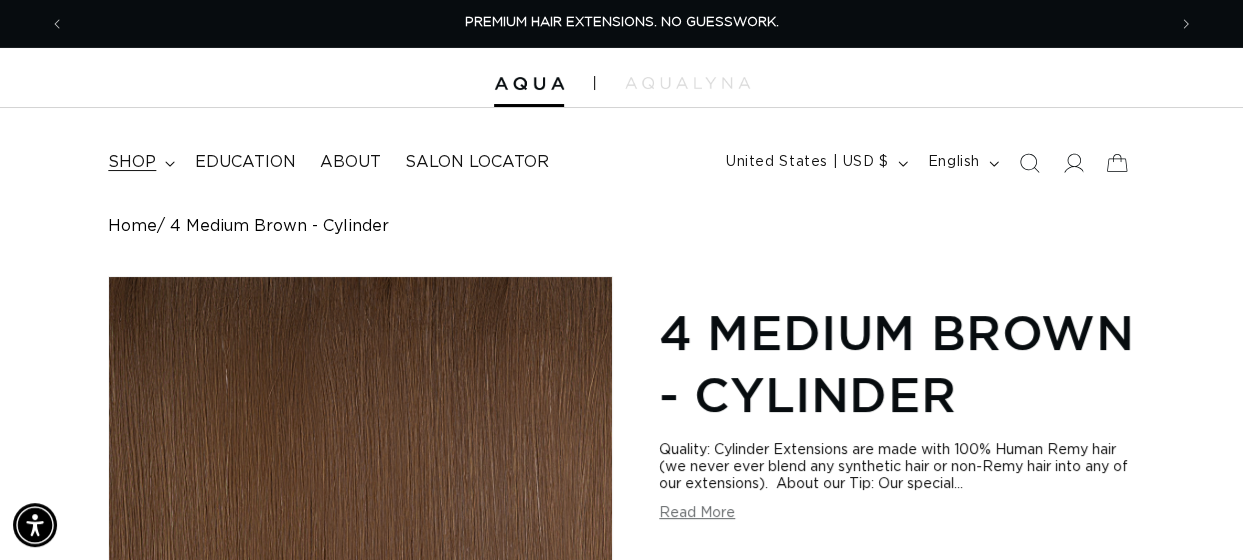 click on "shop" at bounding box center [132, 162] 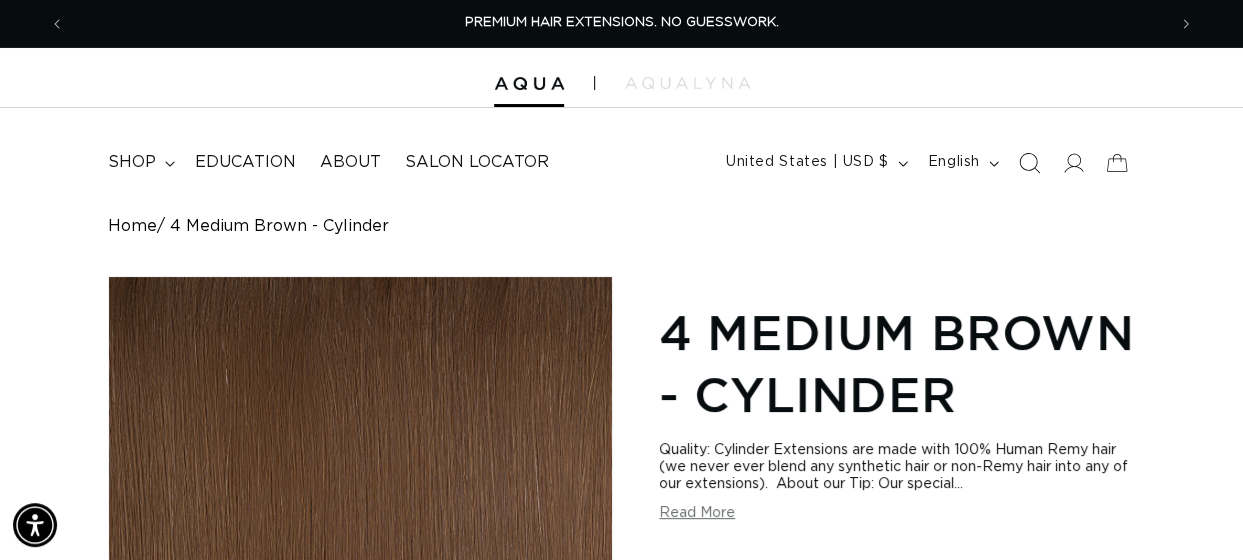 click 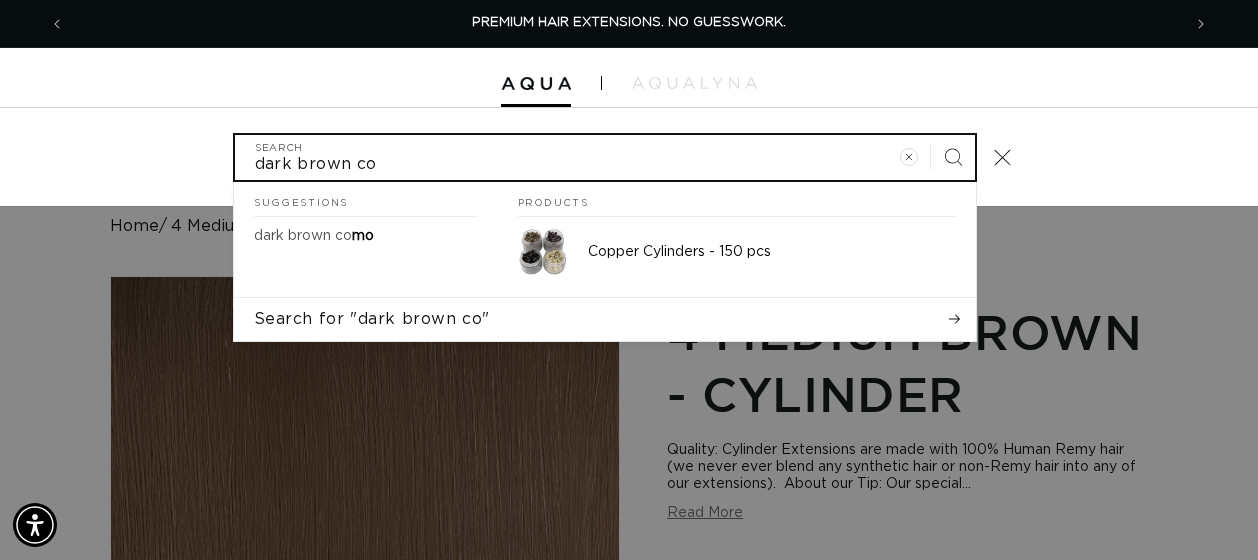 type on "dark brown co" 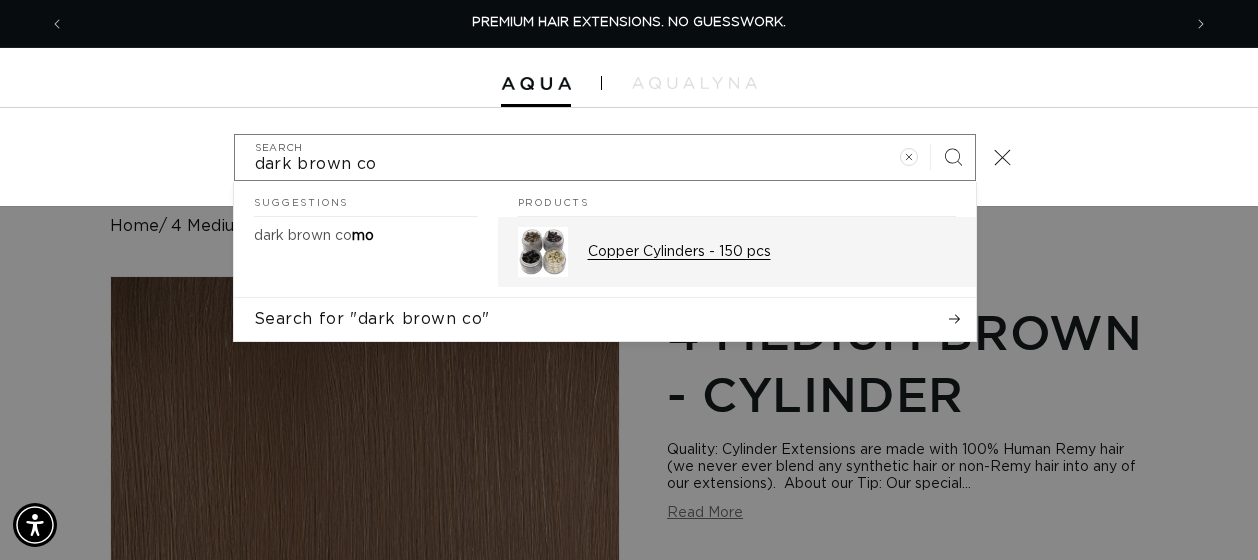 click on "Copper Cylinders - 150 pcs" at bounding box center (772, 252) 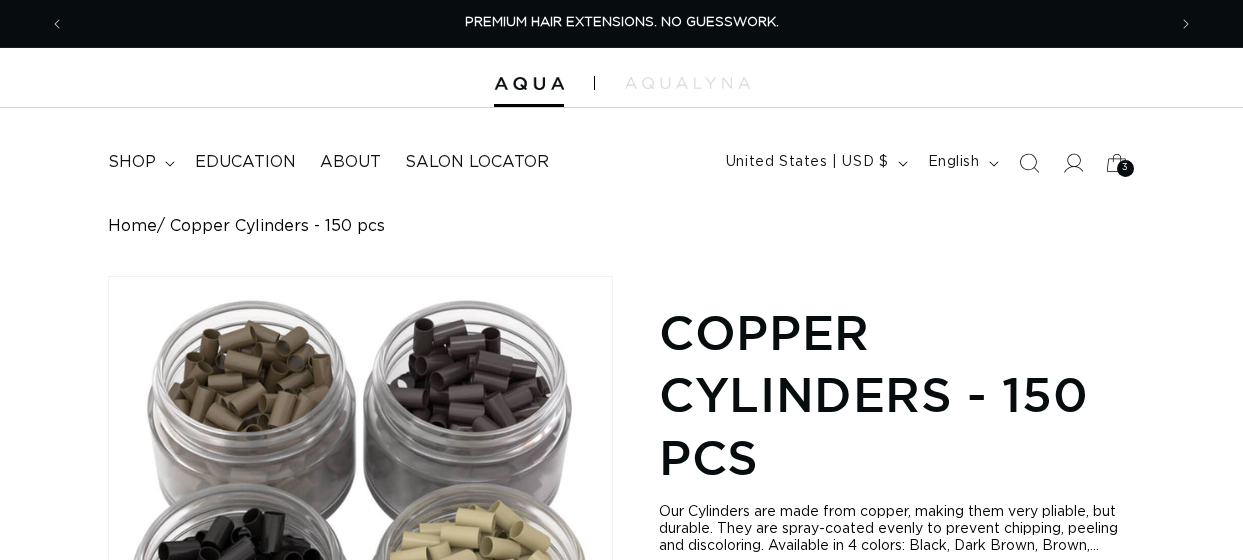 scroll, scrollTop: 0, scrollLeft: 0, axis: both 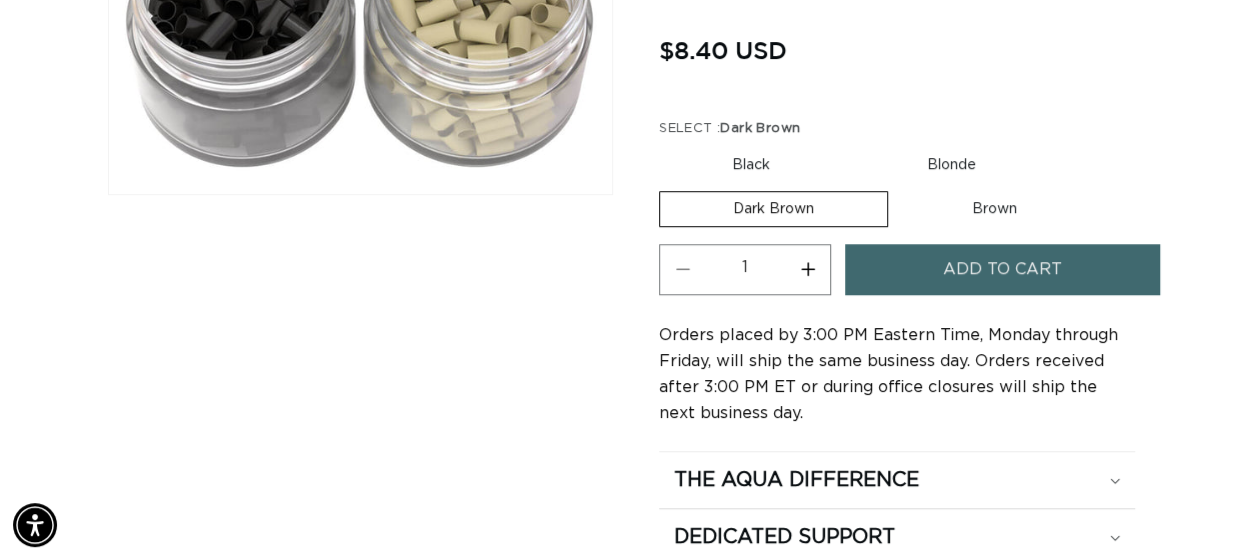 click on "Add to cart" at bounding box center [1002, 269] 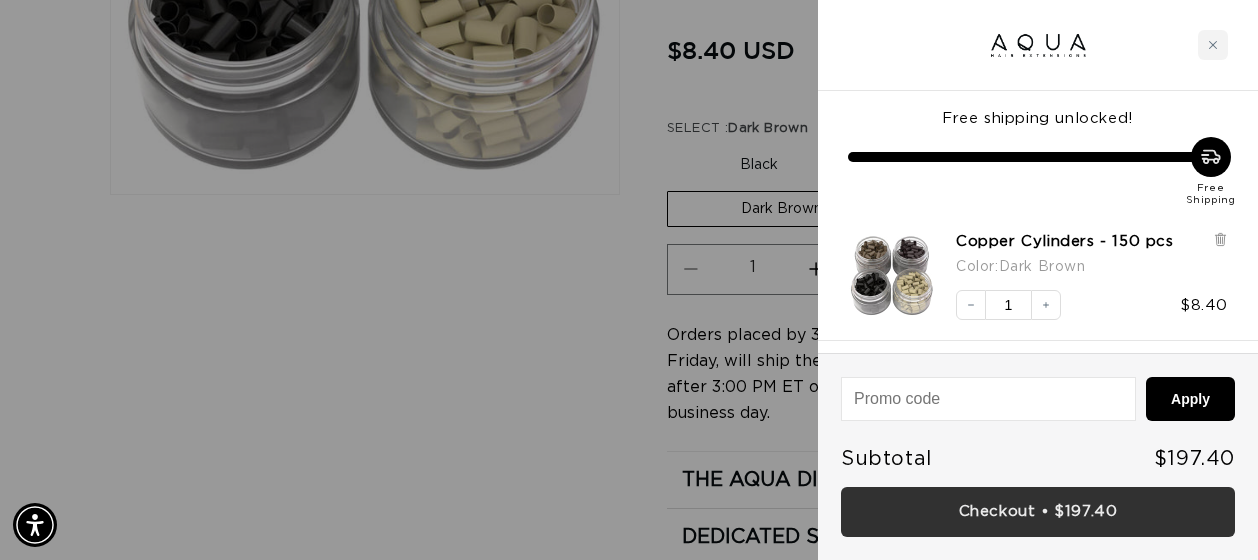 click on "Checkout • $197.40" at bounding box center (1038, 512) 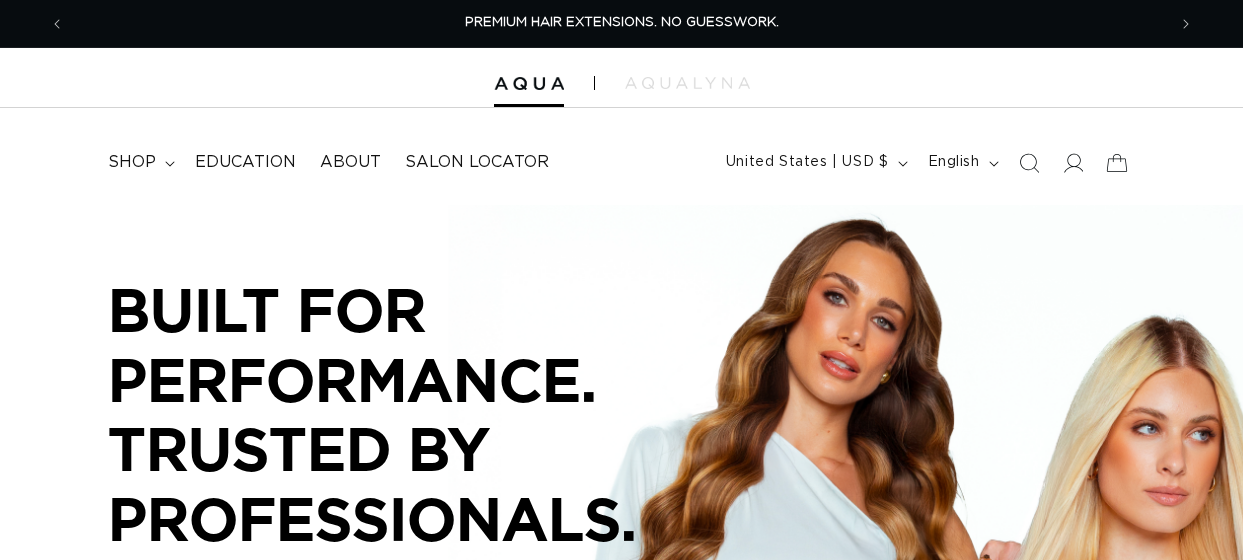 scroll, scrollTop: 0, scrollLeft: 0, axis: both 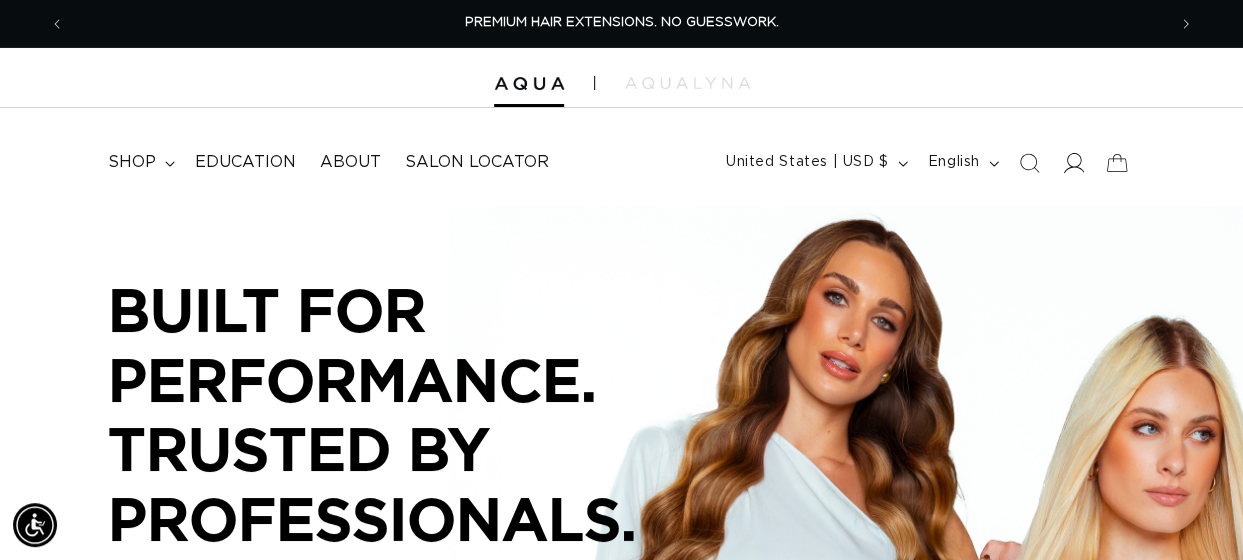click 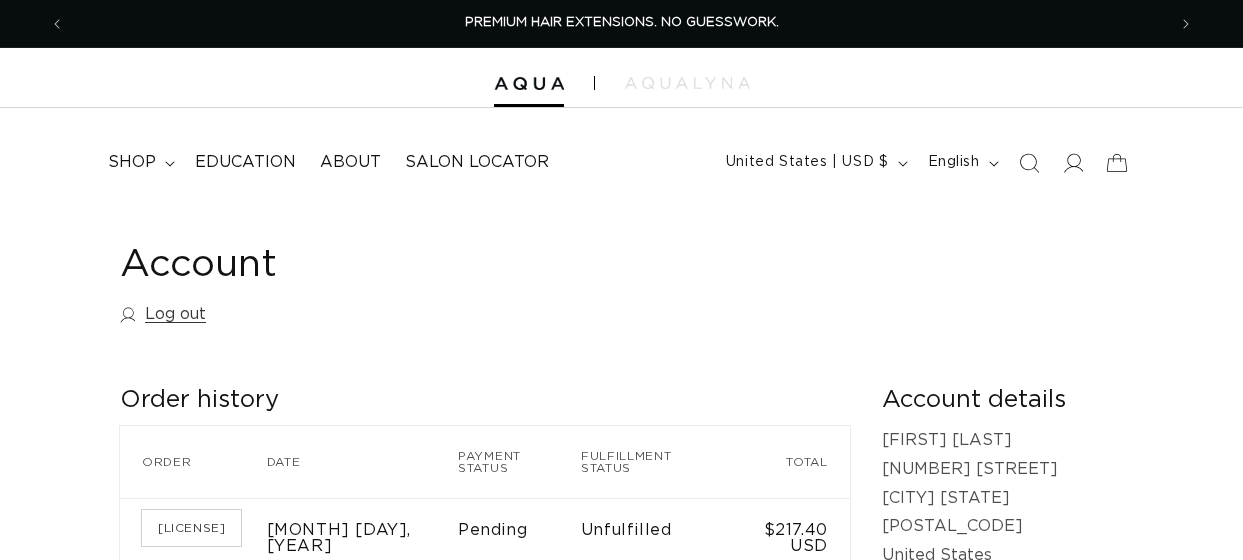 scroll, scrollTop: 0, scrollLeft: 0, axis: both 